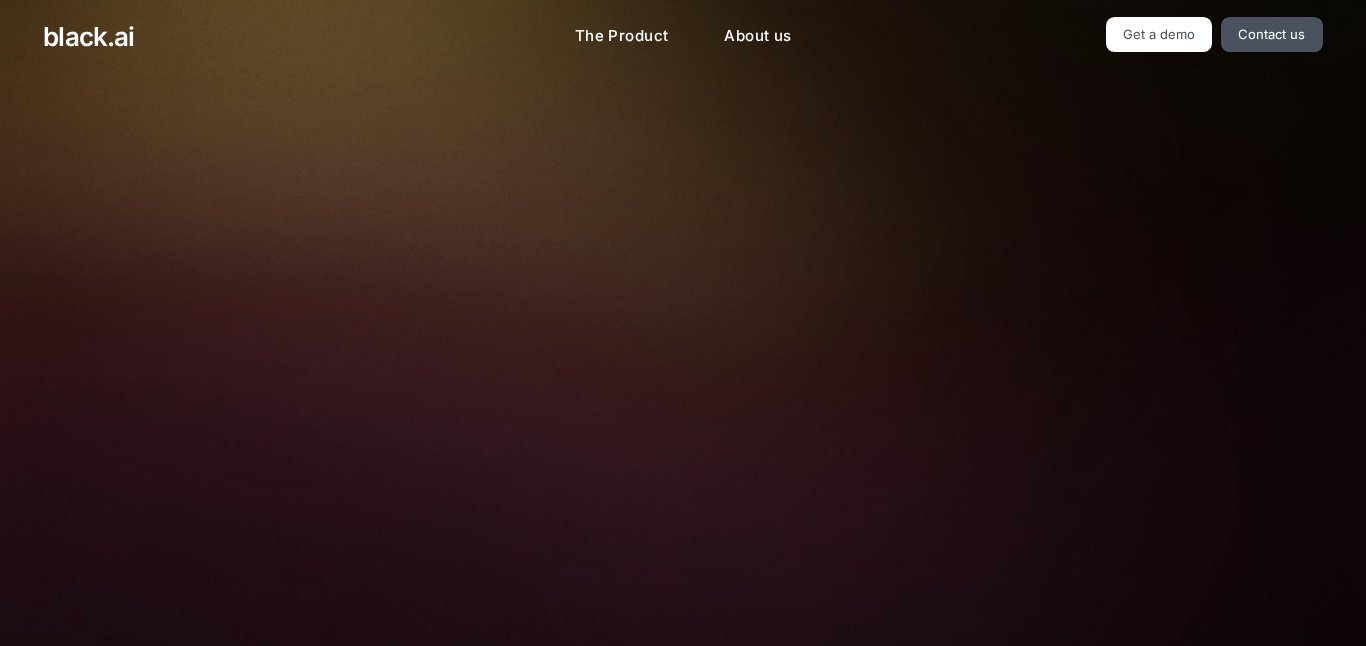 scroll, scrollTop: 0, scrollLeft: 0, axis: both 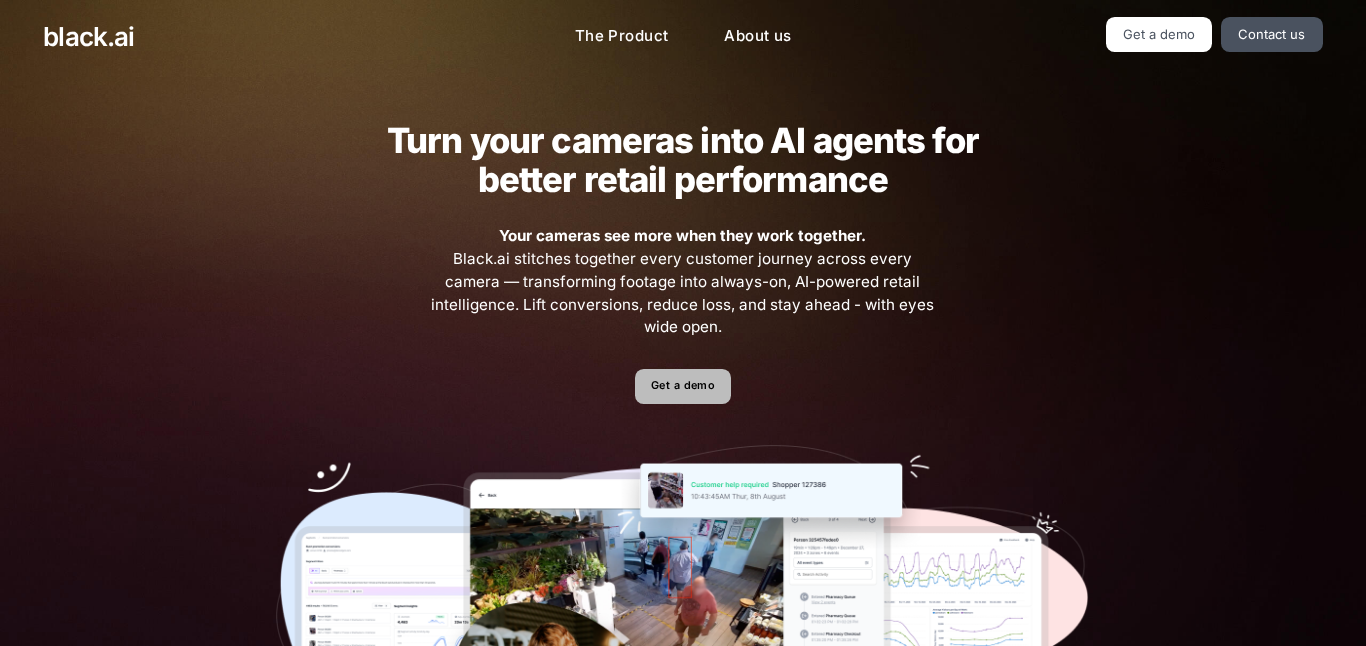 click on "Get a demo" at bounding box center [682, 386] 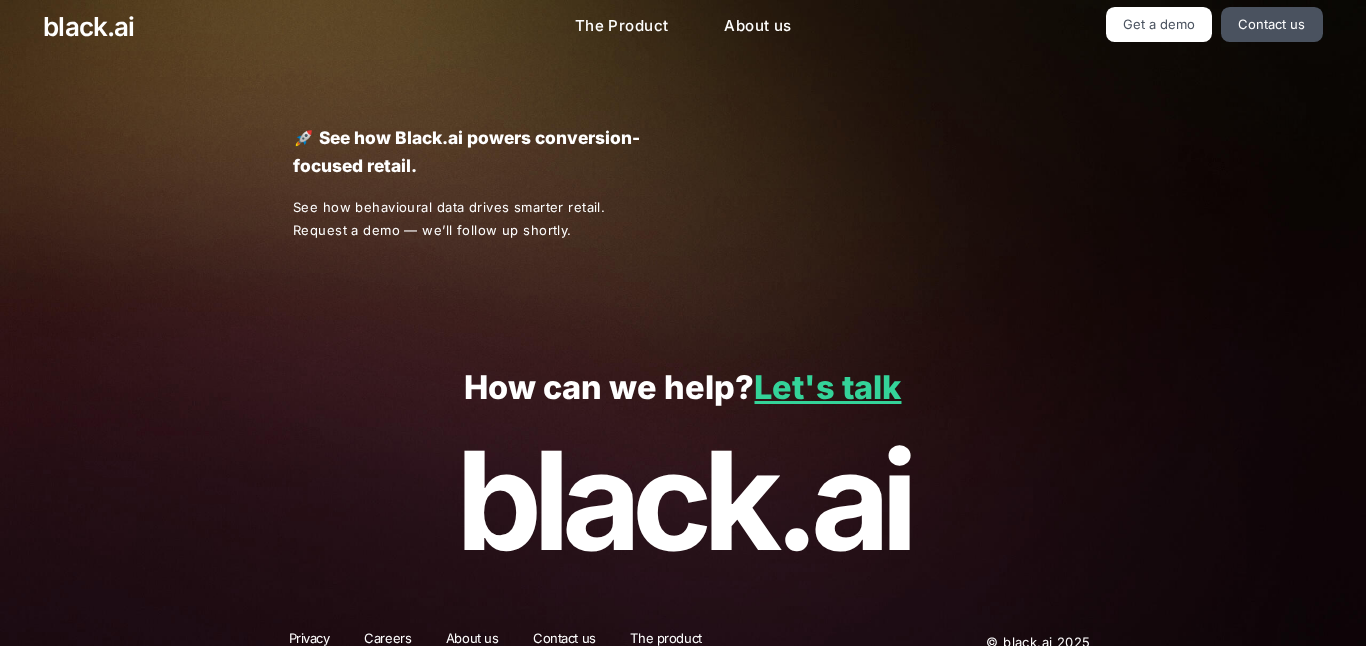 scroll, scrollTop: 36, scrollLeft: 0, axis: vertical 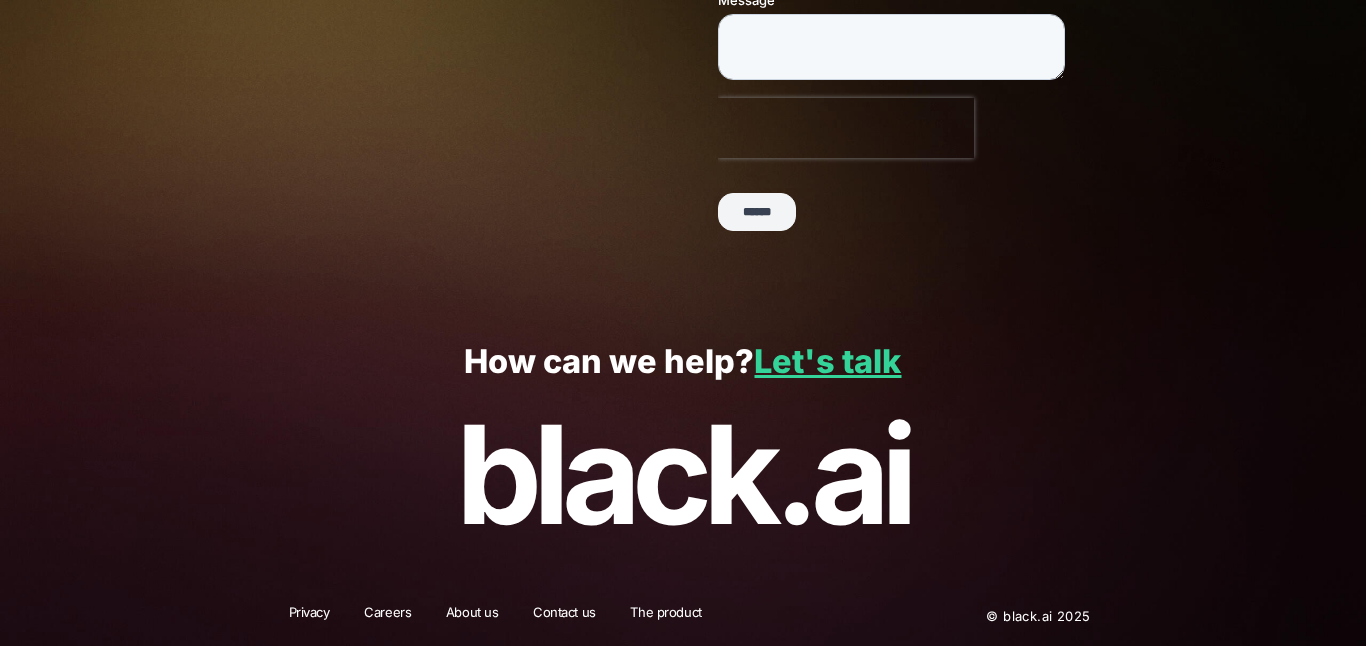 click on "******" at bounding box center (756, 213) 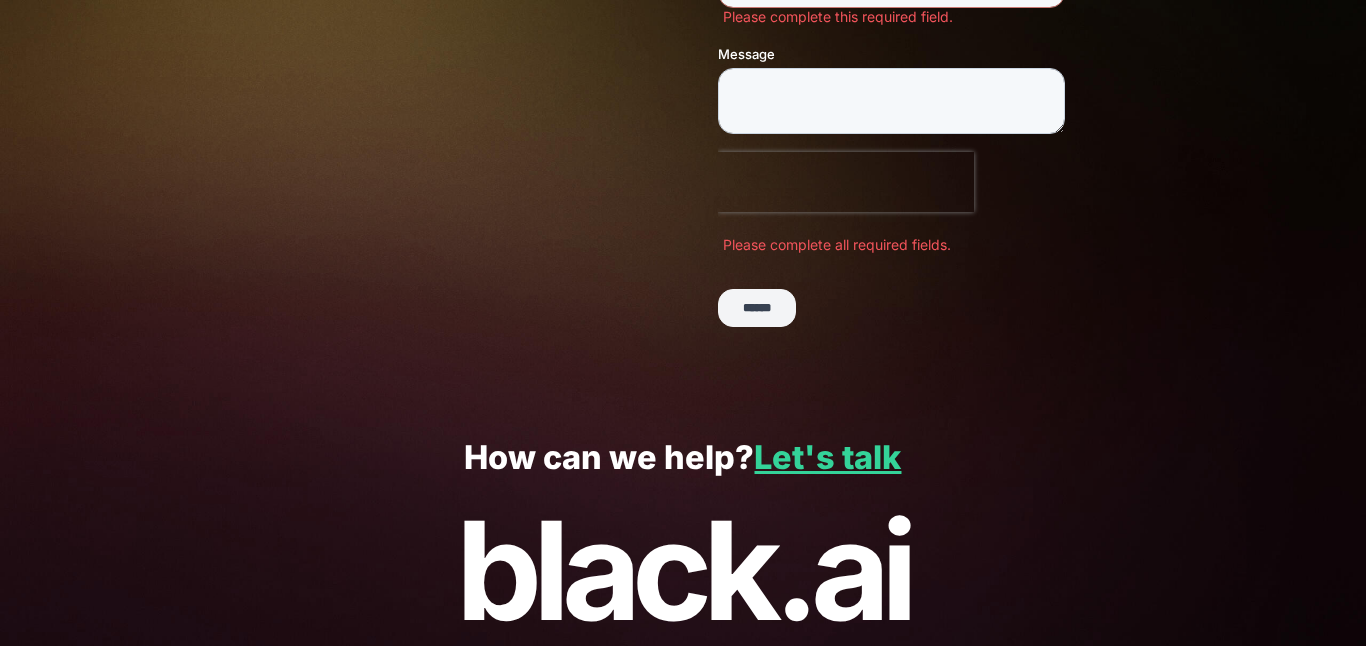 scroll, scrollTop: 650, scrollLeft: 0, axis: vertical 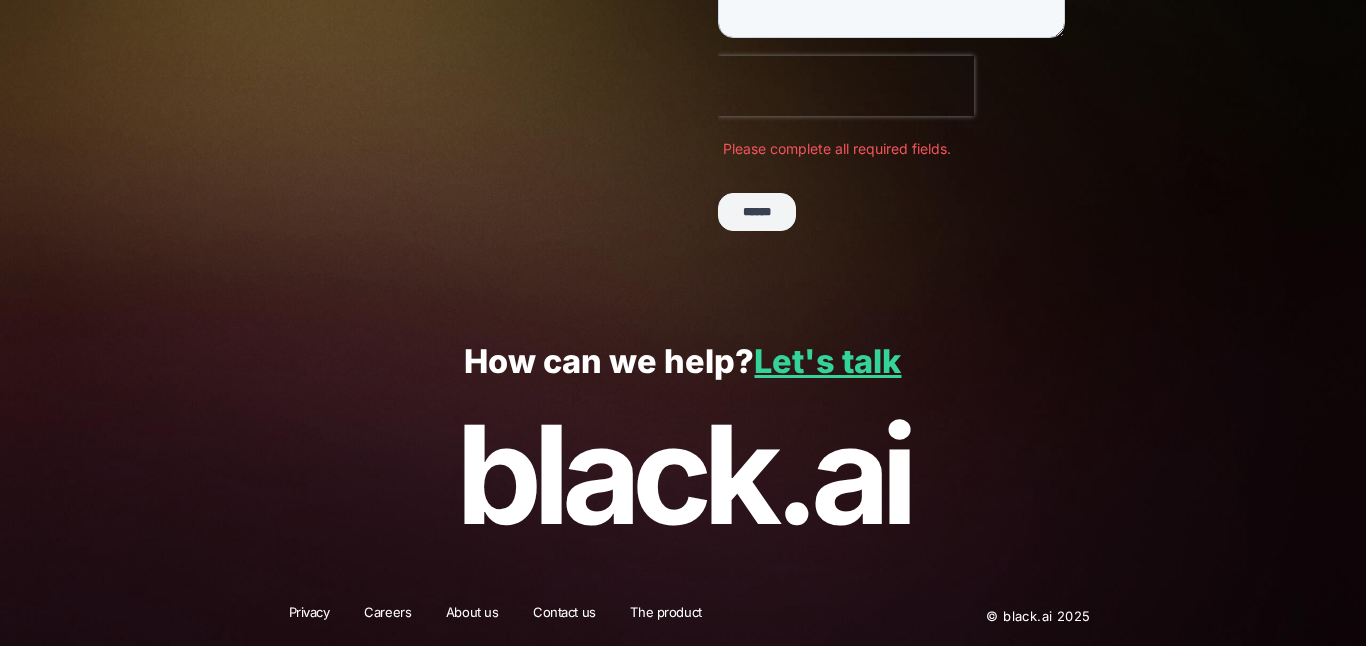 click on "black.ai" at bounding box center (682, 475) 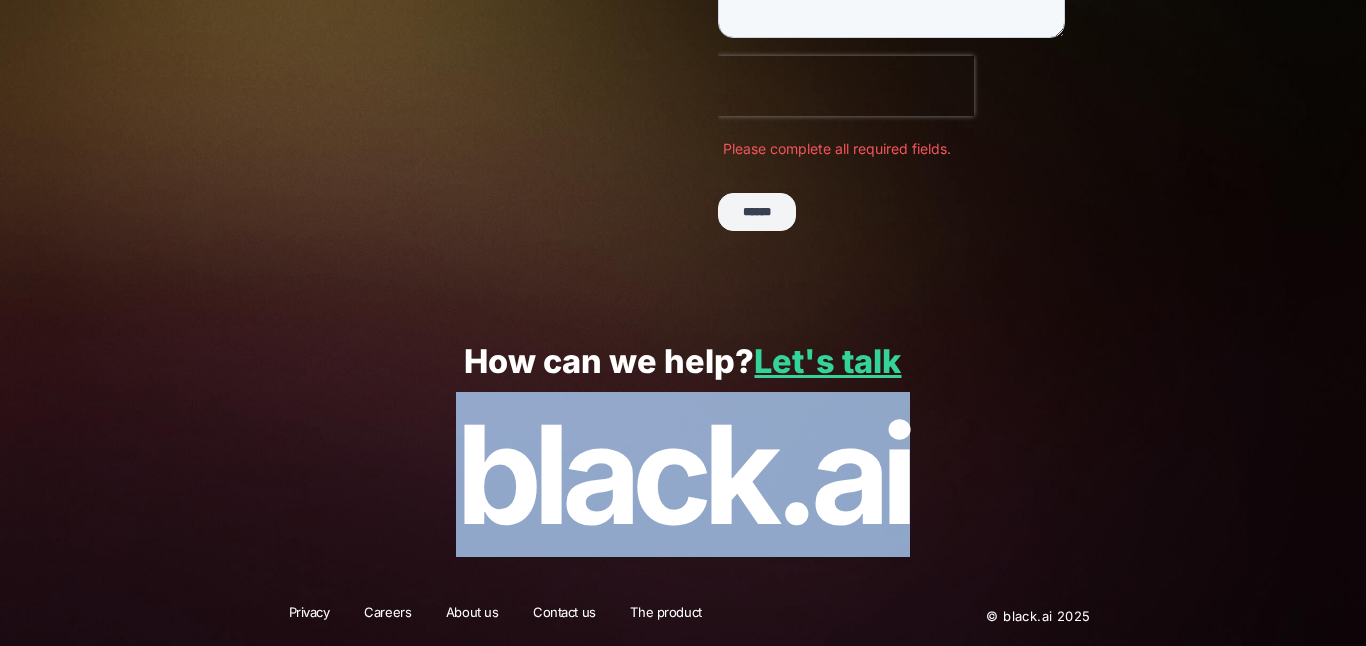 click on "black.ai" at bounding box center [682, 475] 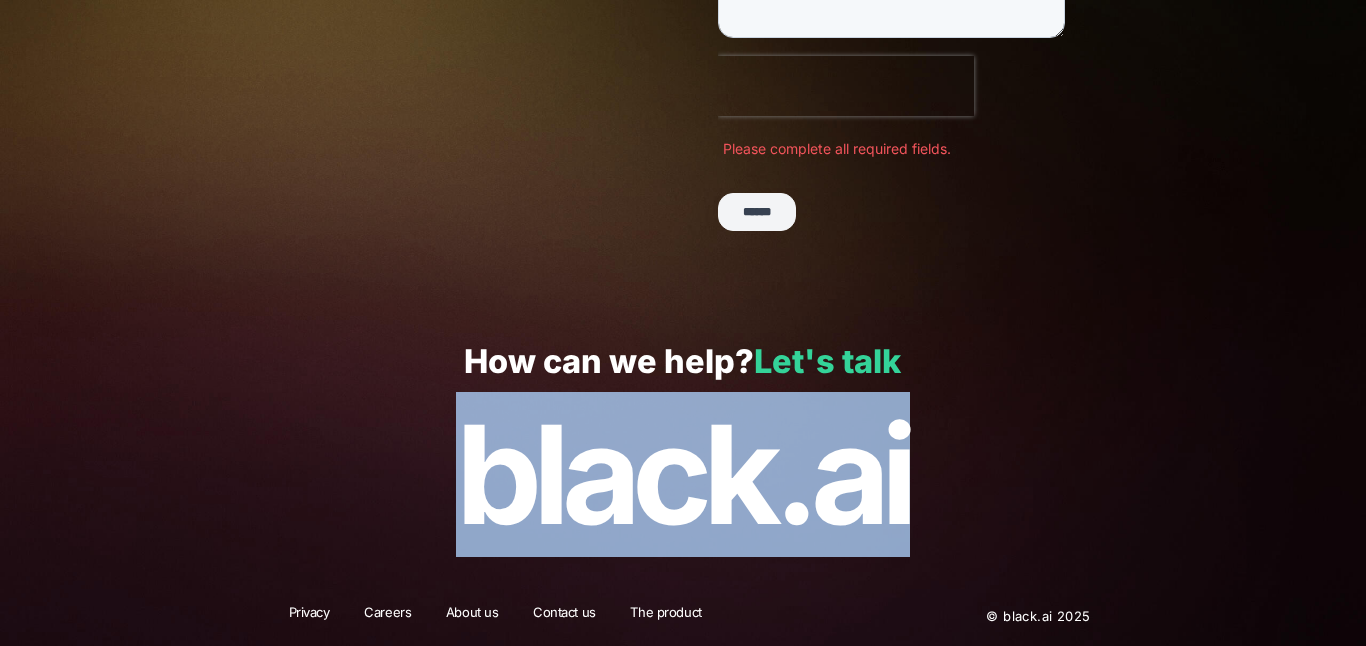 click on "Let's talk" at bounding box center (827, 361) 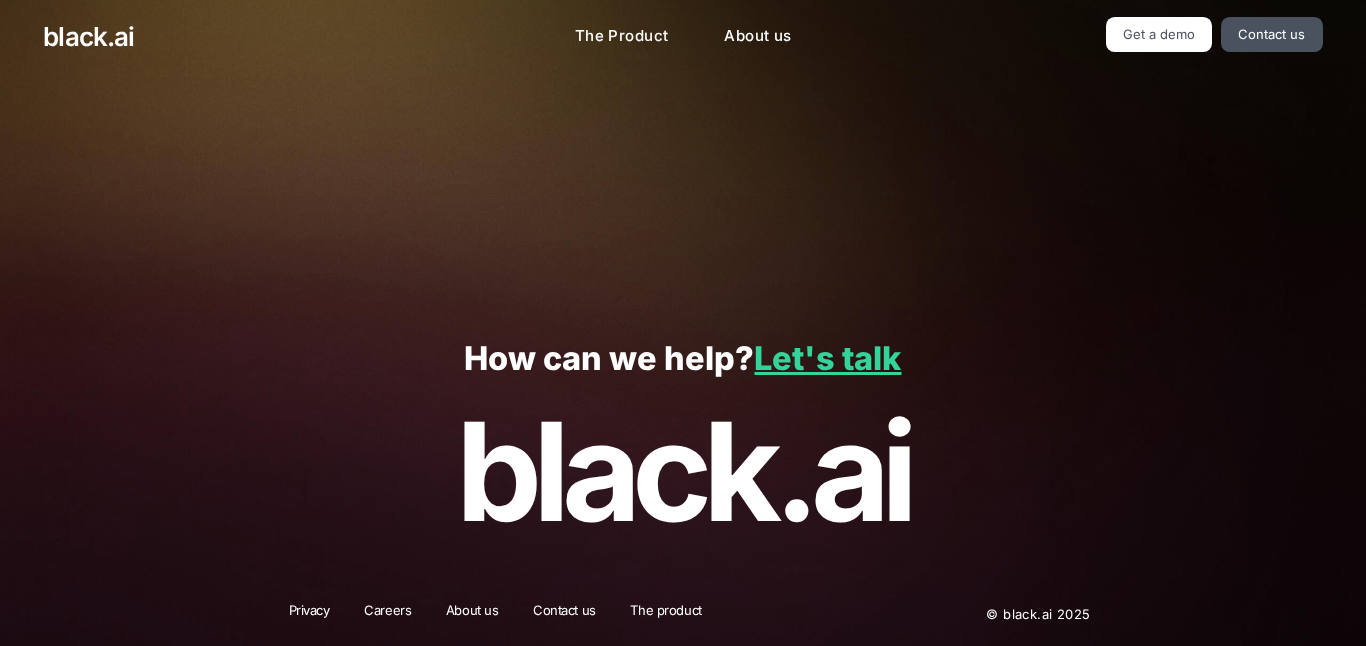 scroll, scrollTop: 0, scrollLeft: 0, axis: both 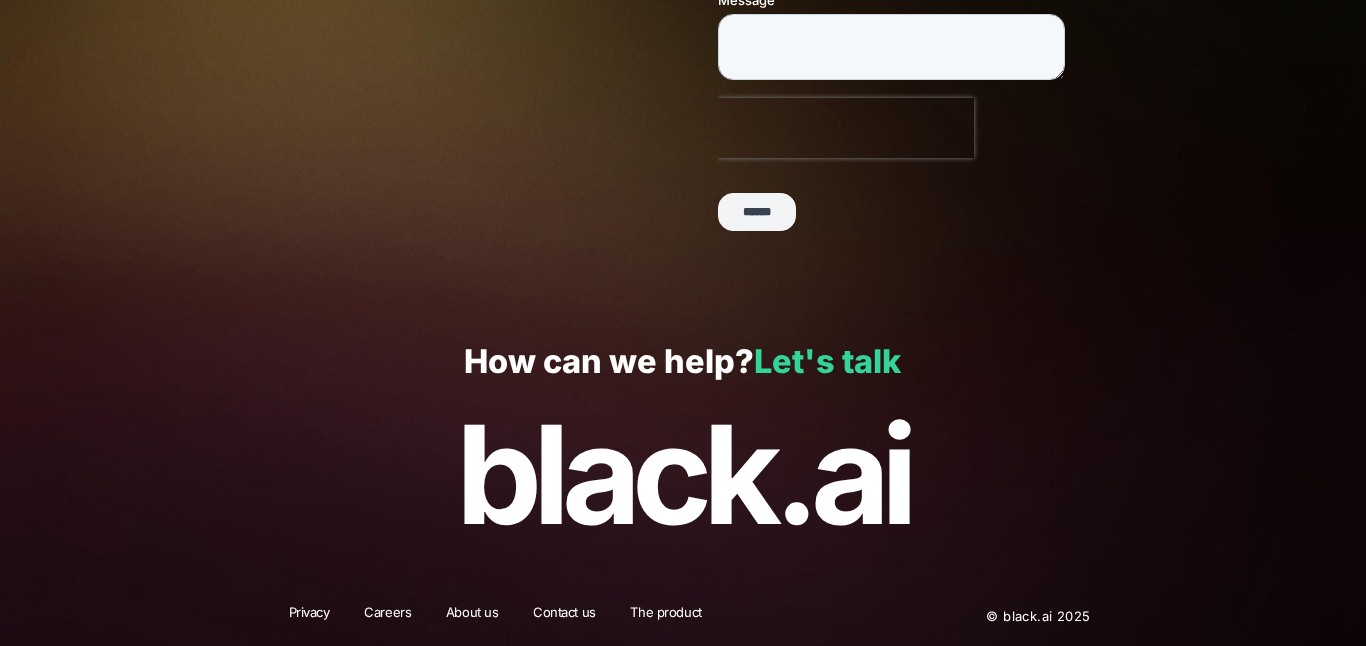 click on "Let's talk" at bounding box center [827, 361] 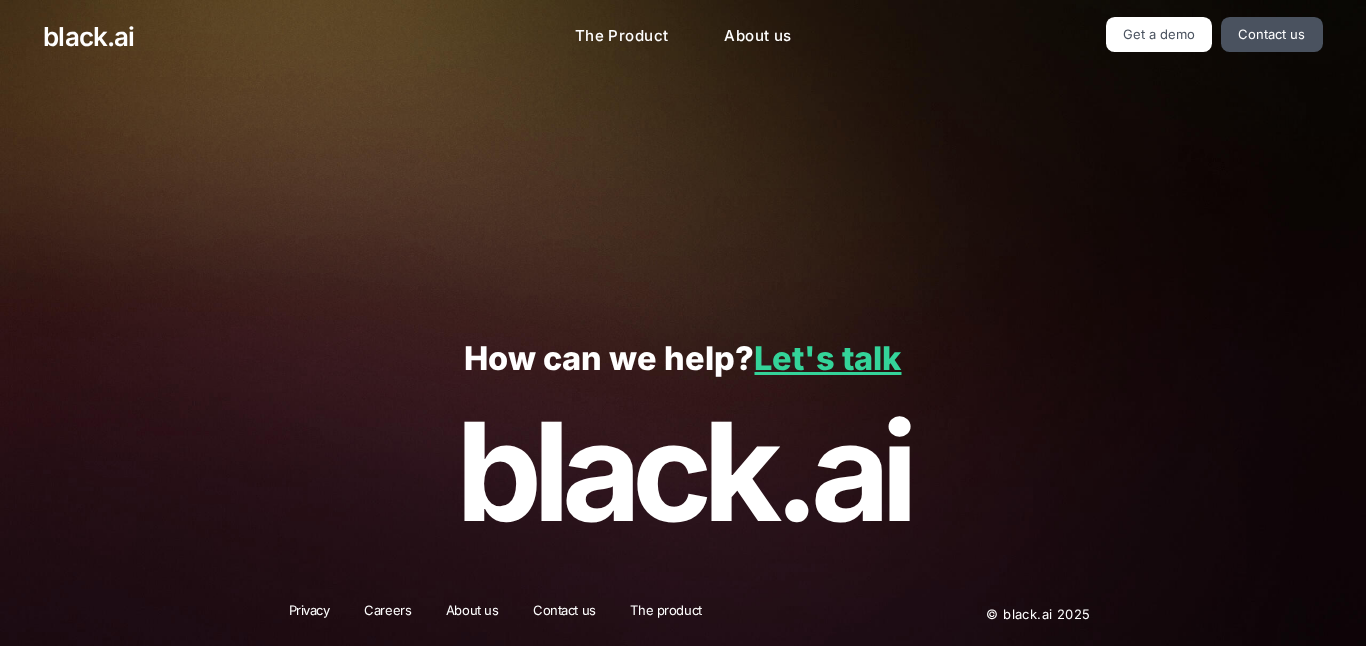 scroll, scrollTop: 0, scrollLeft: 0, axis: both 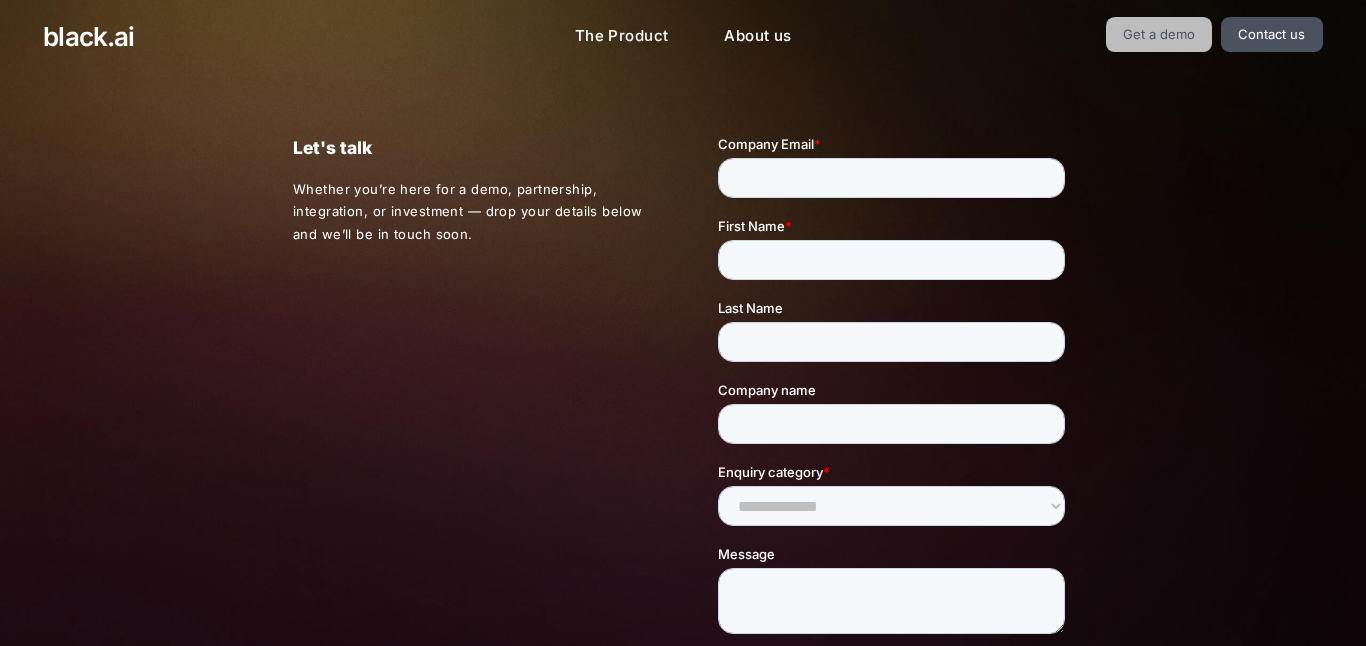 click on "Get a demo" at bounding box center [1159, 34] 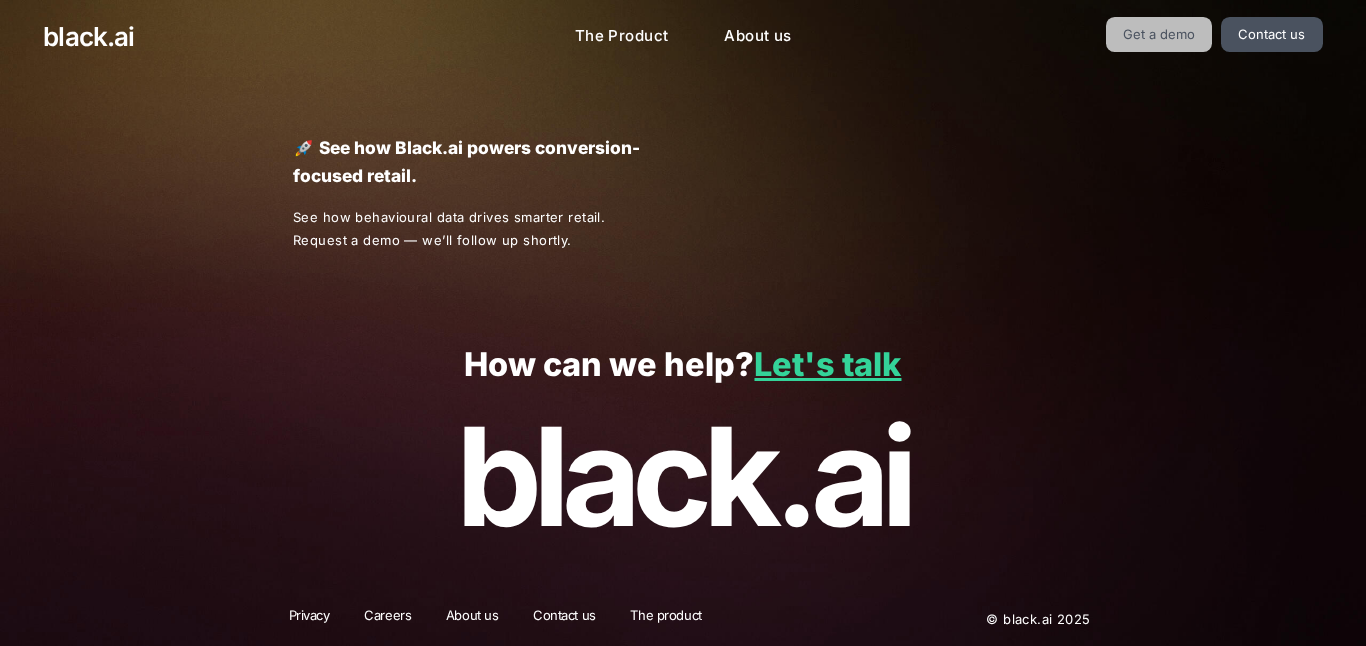 click on "Get a demo" at bounding box center (1159, 34) 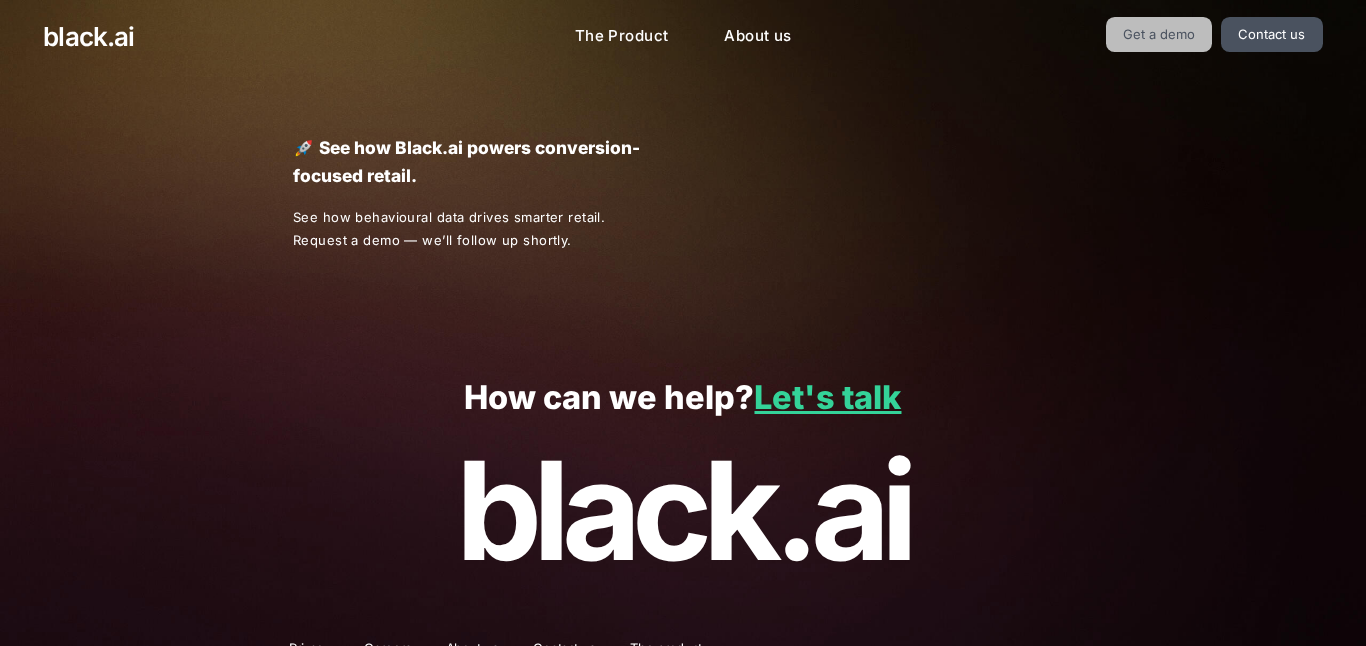 click on "Get a demo" at bounding box center [1159, 34] 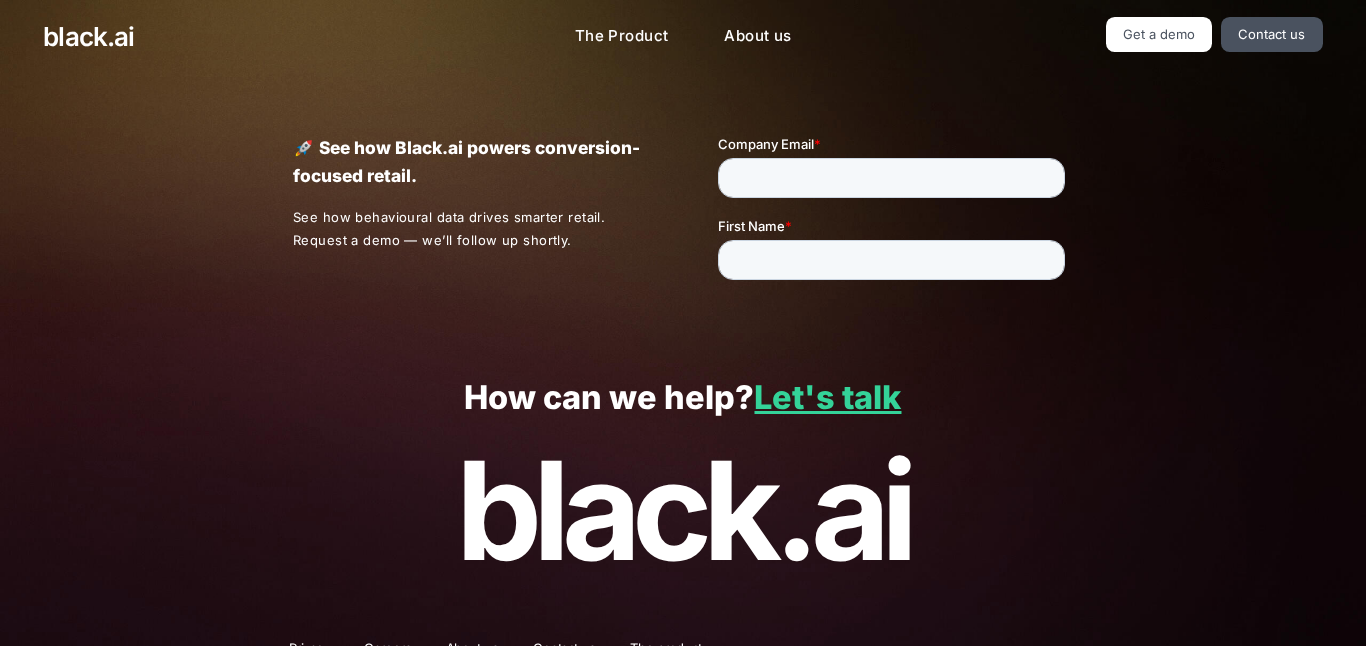 scroll, scrollTop: 0, scrollLeft: 0, axis: both 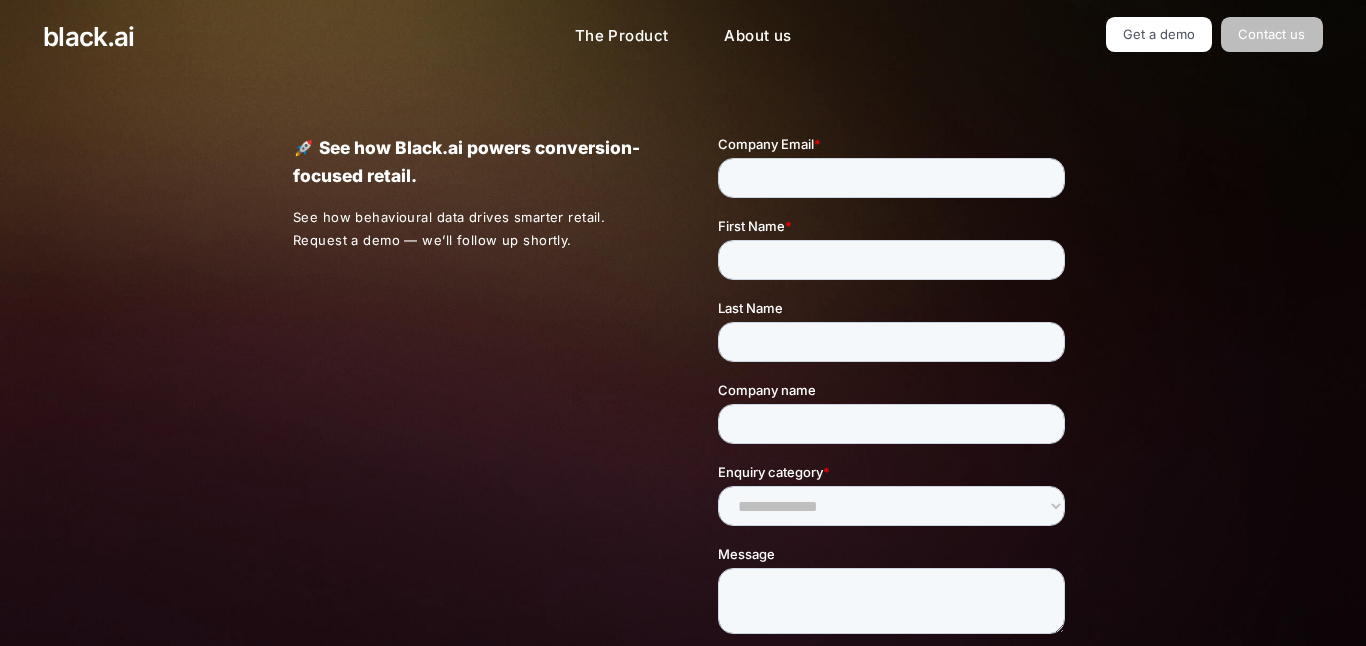 click on "Contact us" at bounding box center (1272, 34) 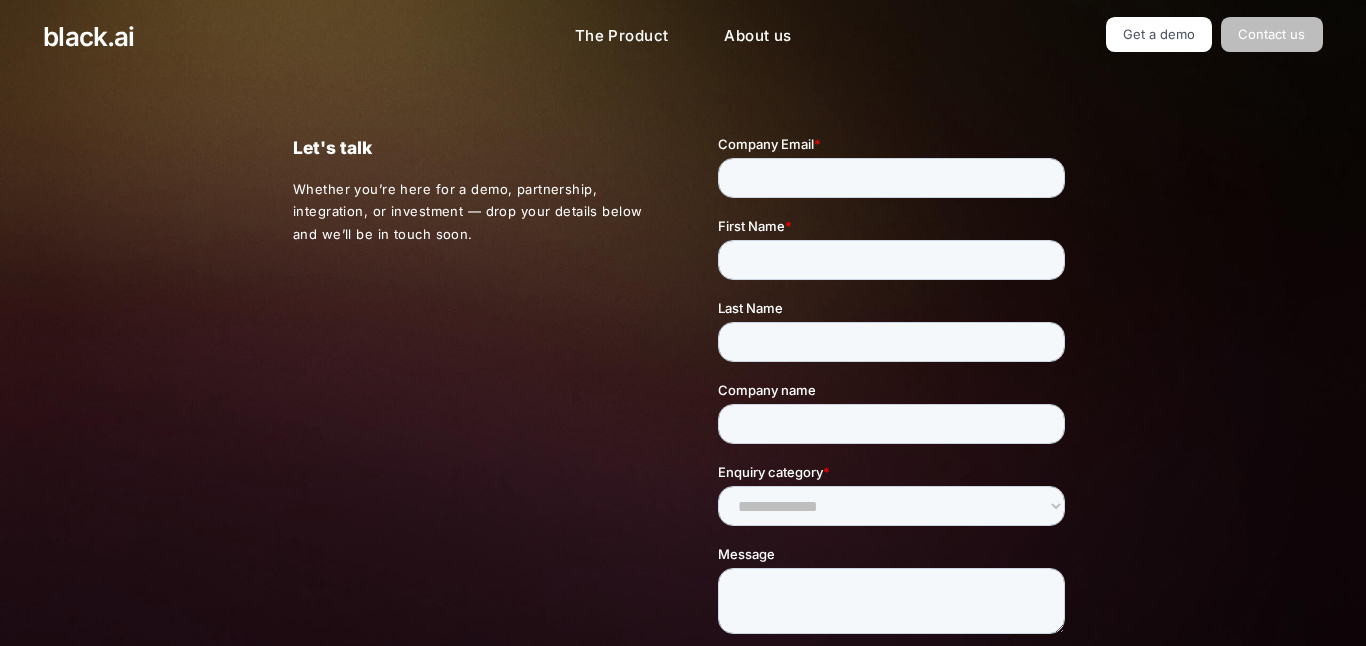 click on "Contact us" at bounding box center [1272, 34] 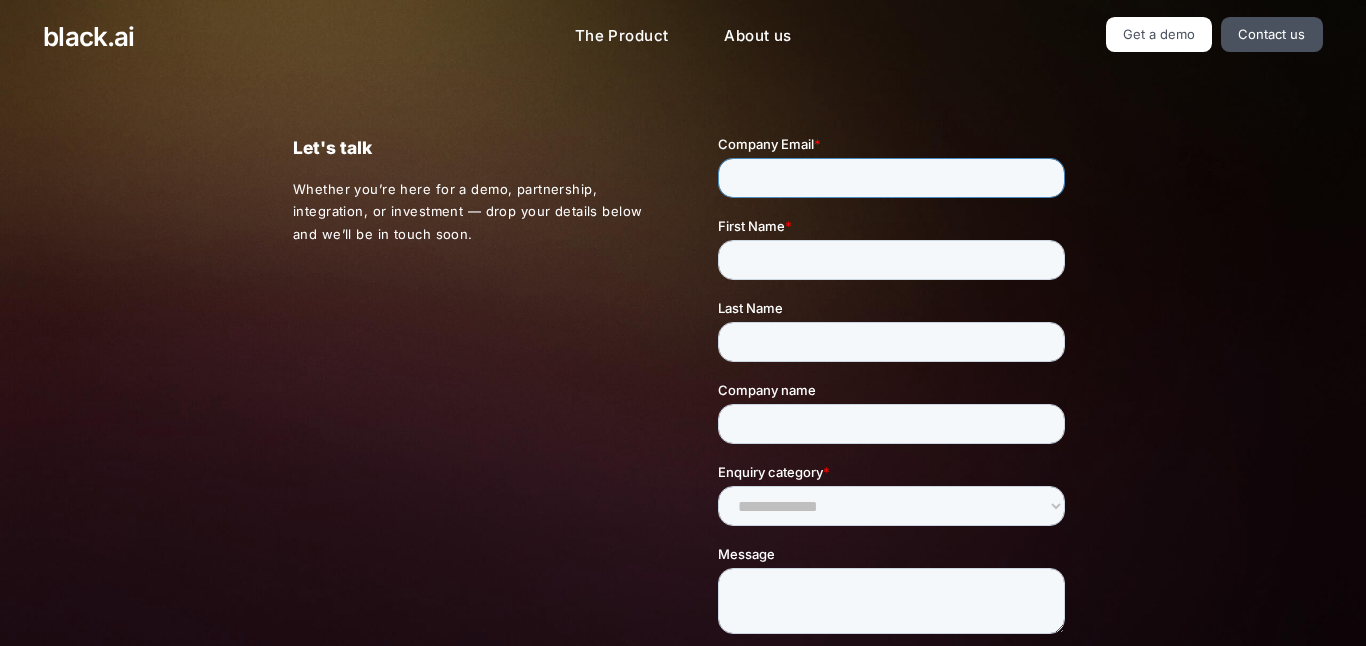 click on "Company Email *" at bounding box center [890, 178] 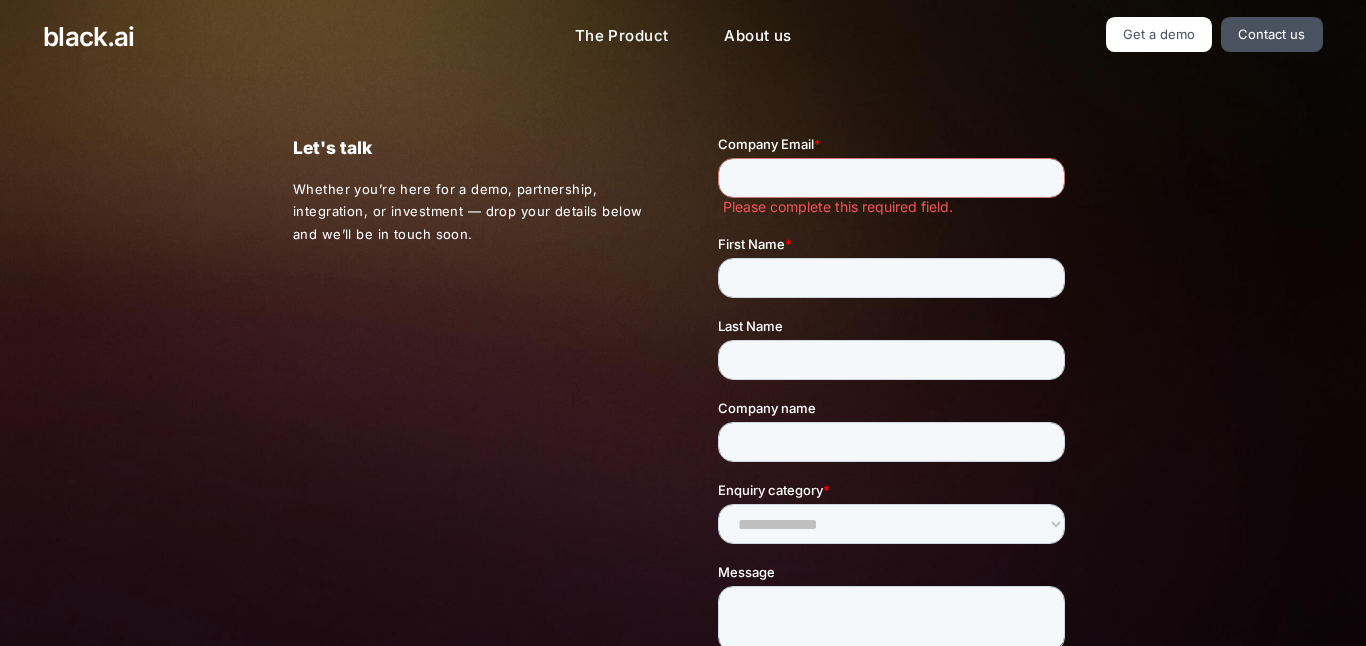 click on "Let's talk" at bounding box center (470, 148) 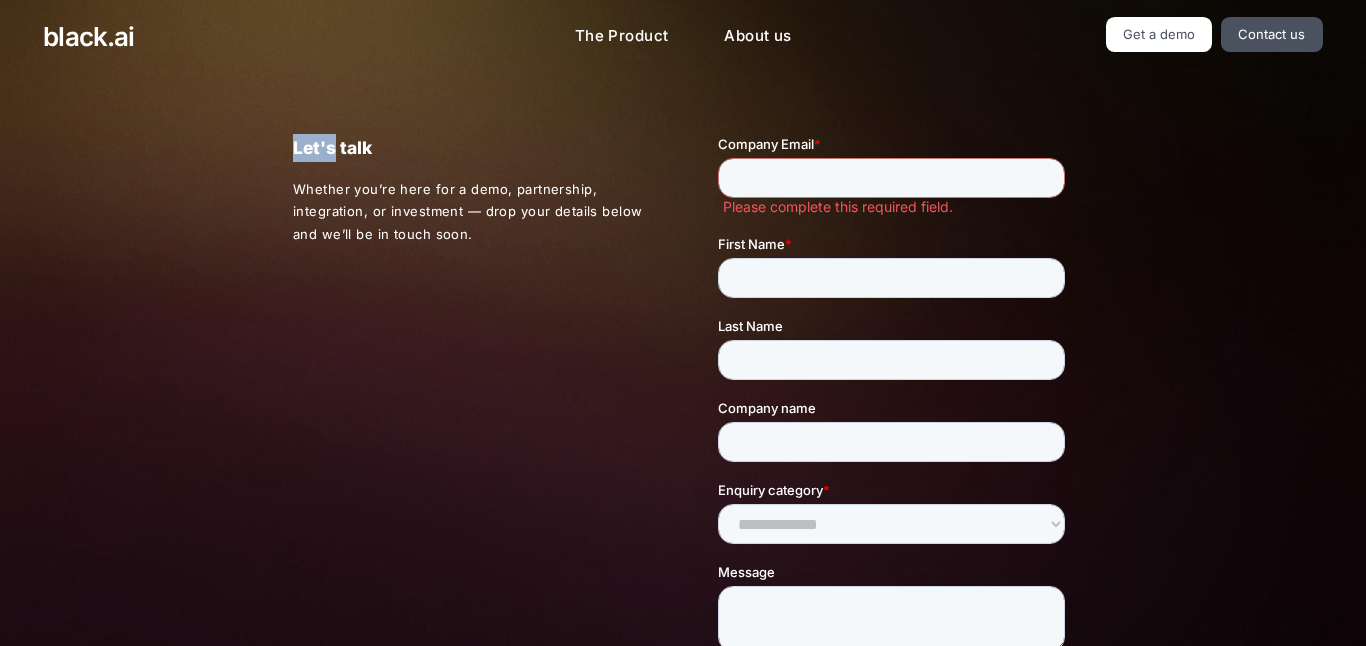 click on "Let's talk" at bounding box center (470, 148) 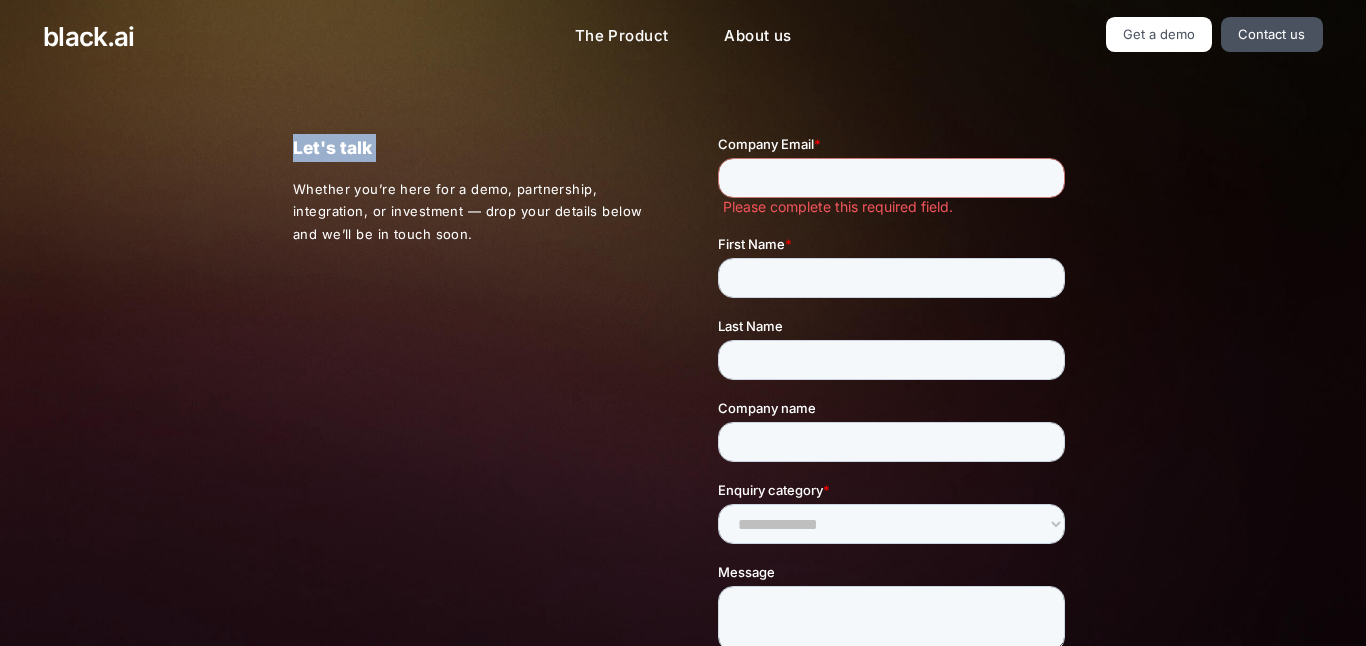 click on "Let's talk" at bounding box center [470, 148] 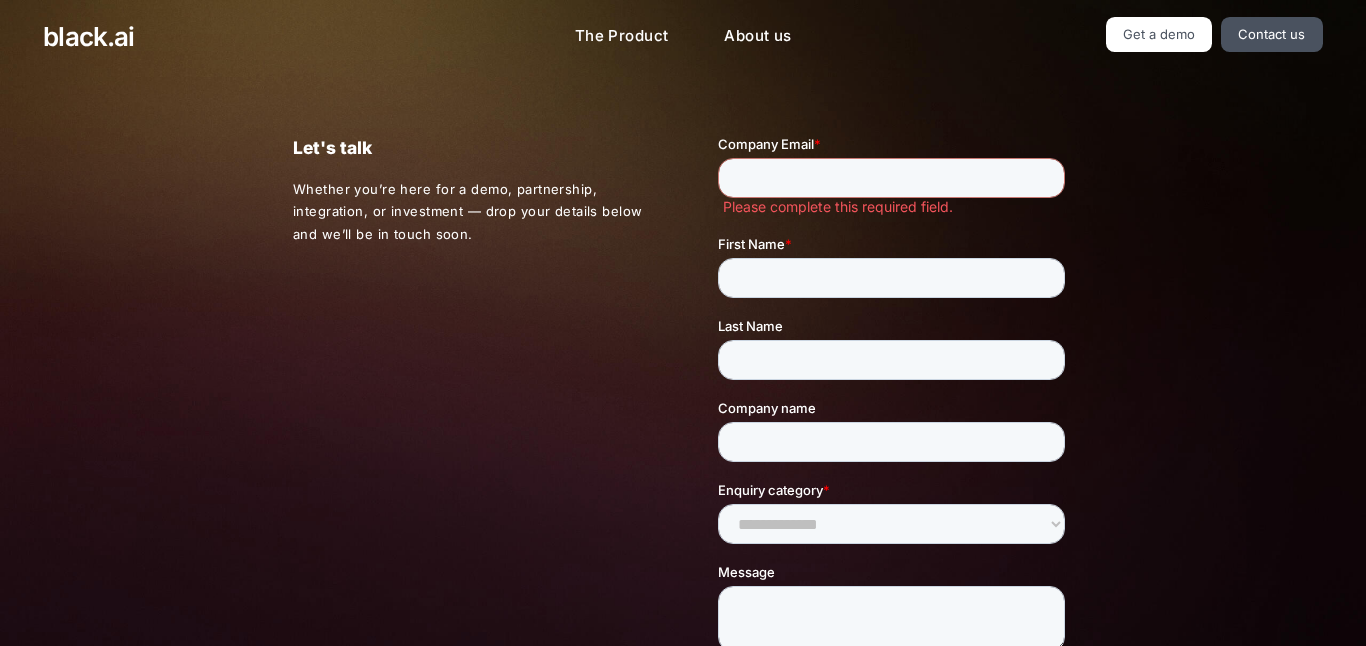 click on "Whether you’re here for a demo, partnership, integration, or investment — drop your details below and we’ll be in touch soon." at bounding box center [471, 212] 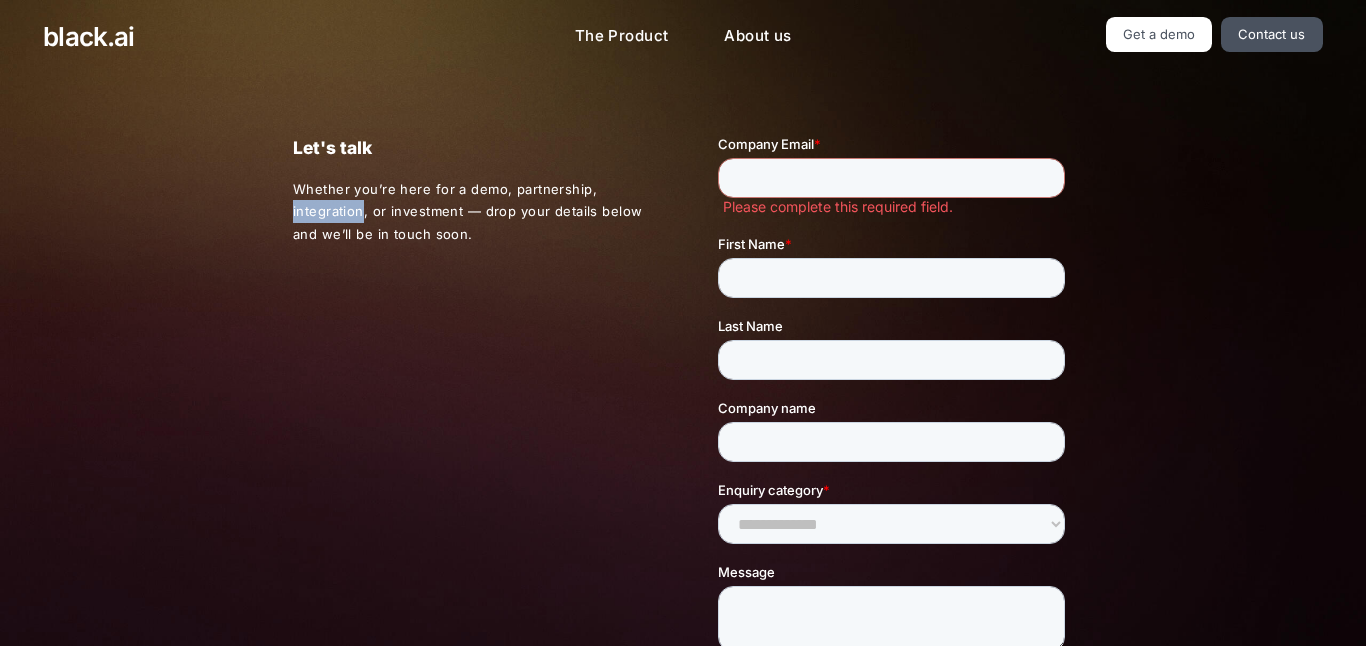 click on "Whether you’re here for a demo, partnership, integration, or investment — drop your details below and we’ll be in touch soon." at bounding box center [471, 212] 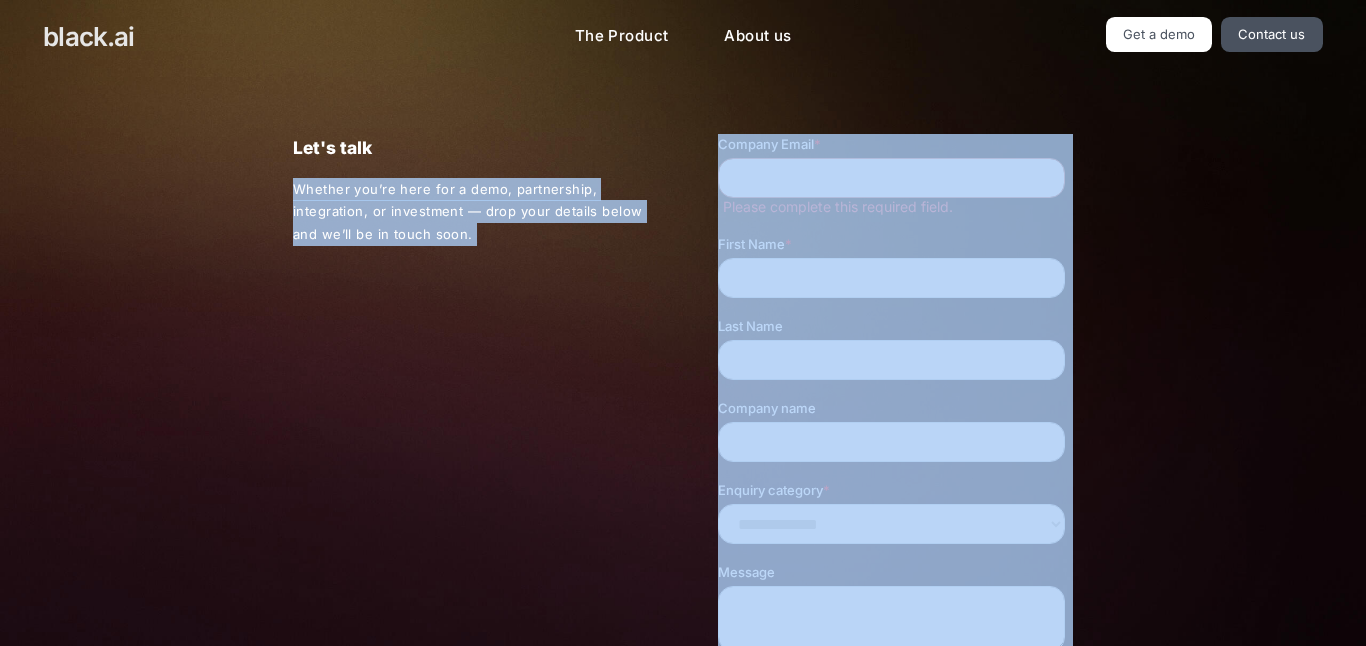 click on "black.ai" at bounding box center [88, 36] 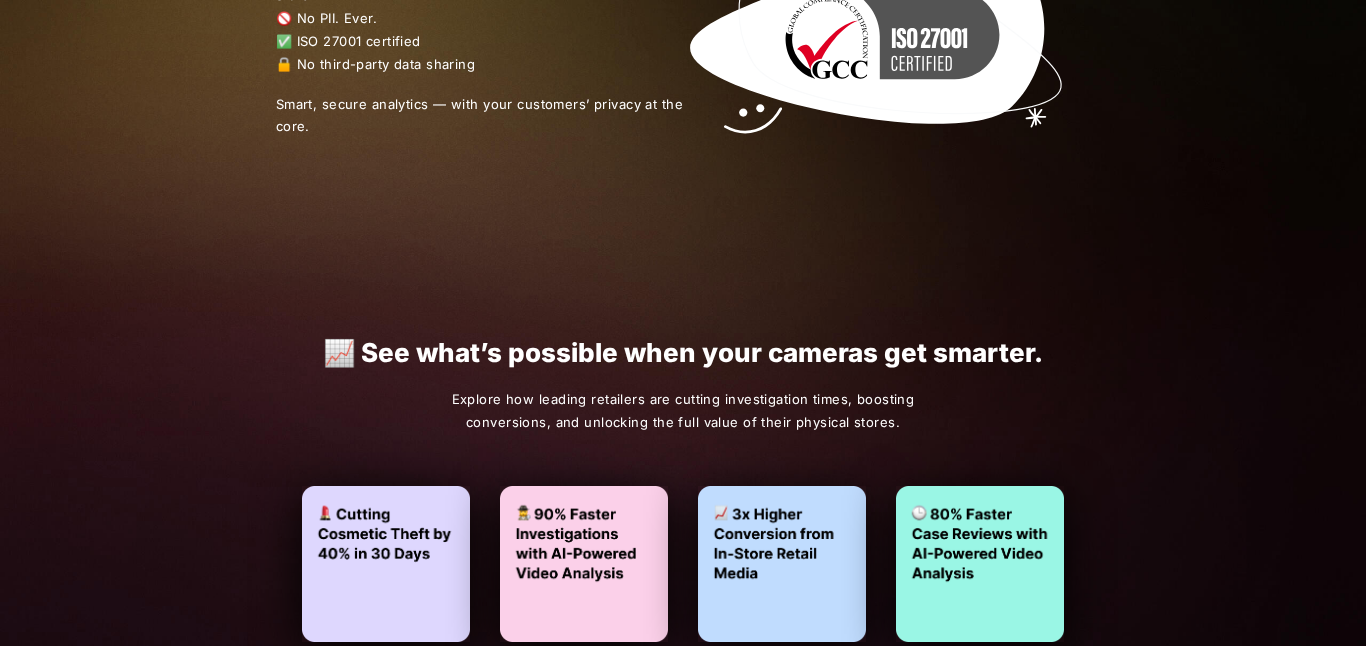 scroll, scrollTop: 3840, scrollLeft: 0, axis: vertical 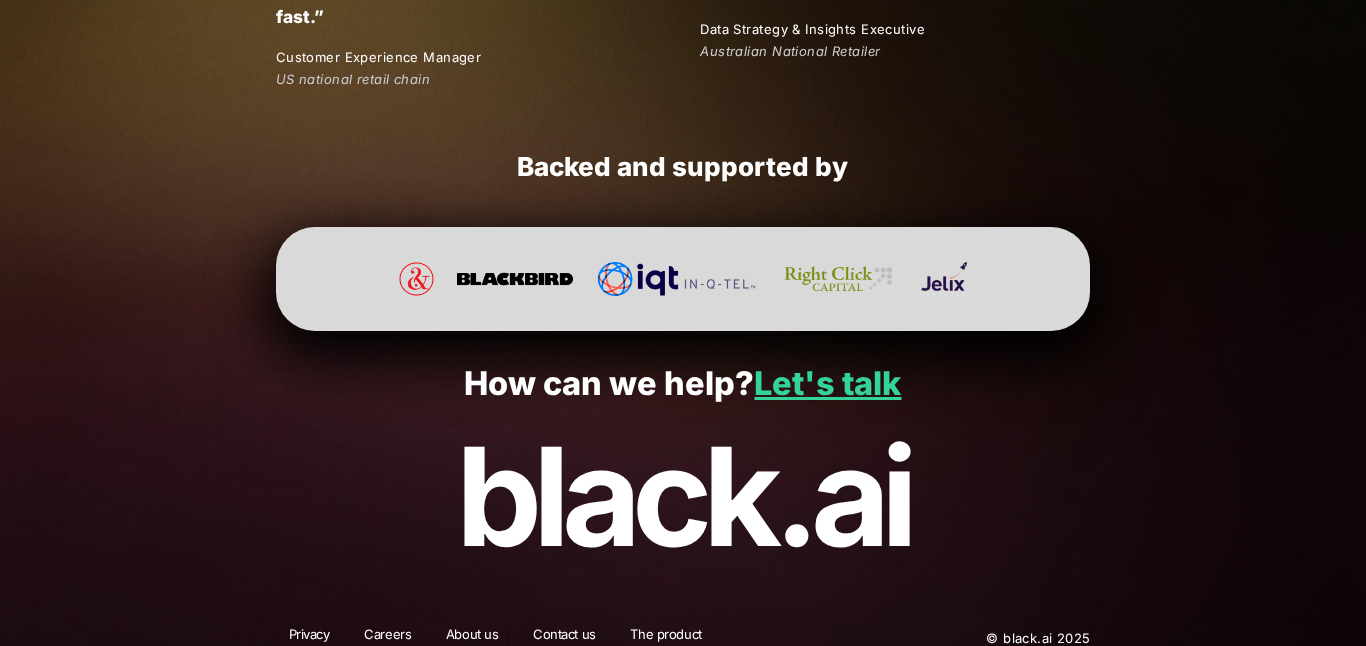 click on "black.ai" at bounding box center (682, 497) 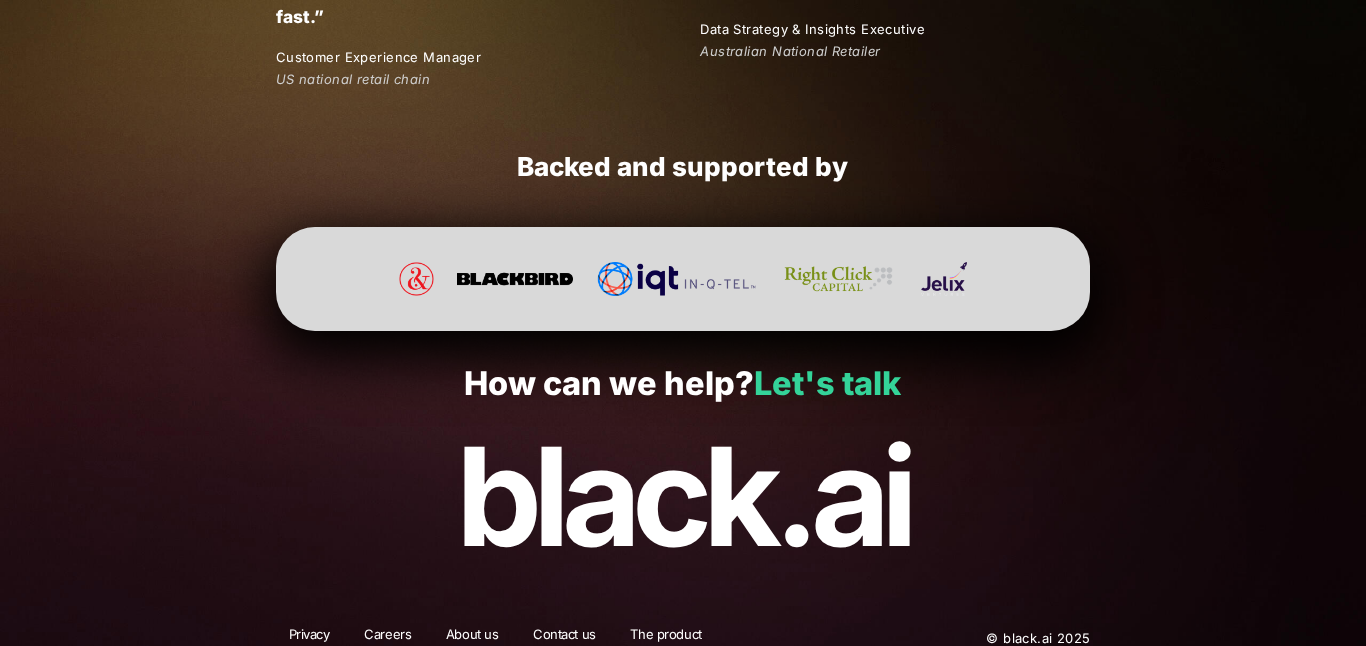 click on "Let's talk" at bounding box center [827, 383] 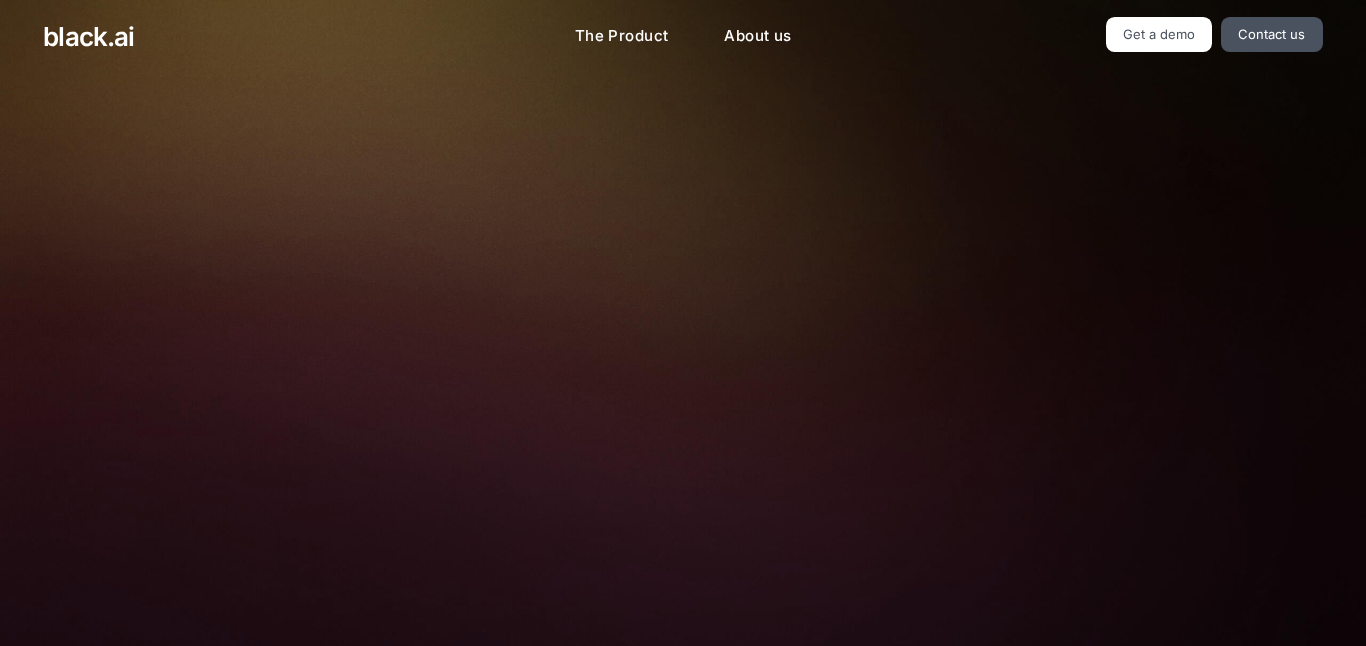 scroll, scrollTop: 0, scrollLeft: 0, axis: both 